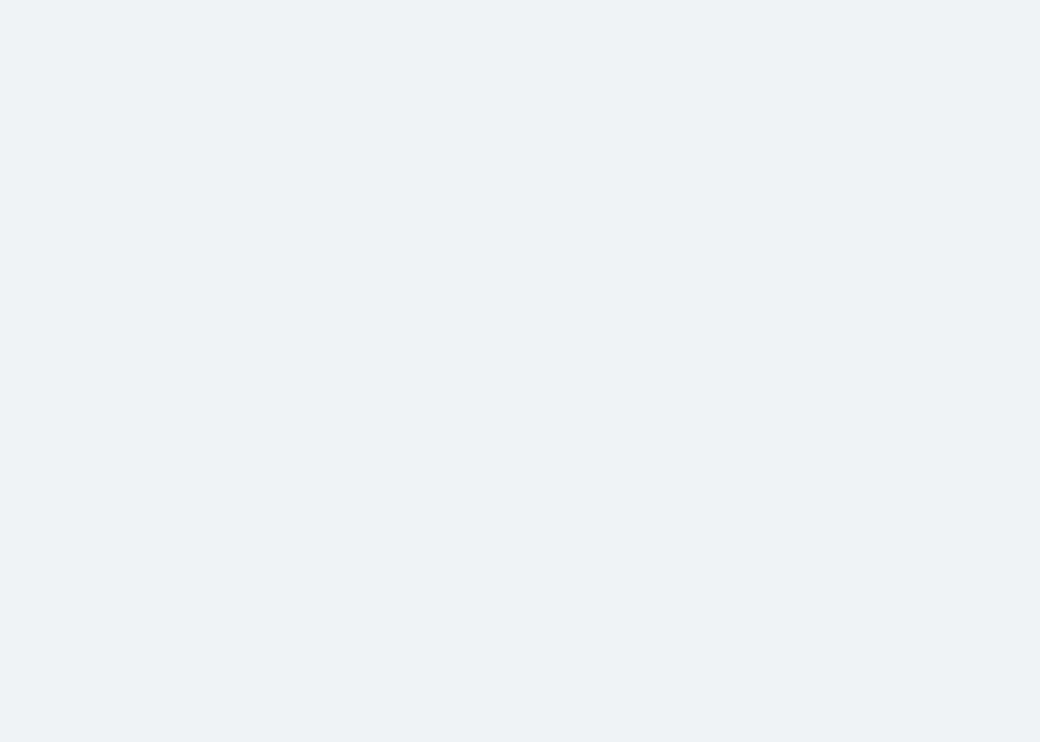 scroll, scrollTop: 0, scrollLeft: 0, axis: both 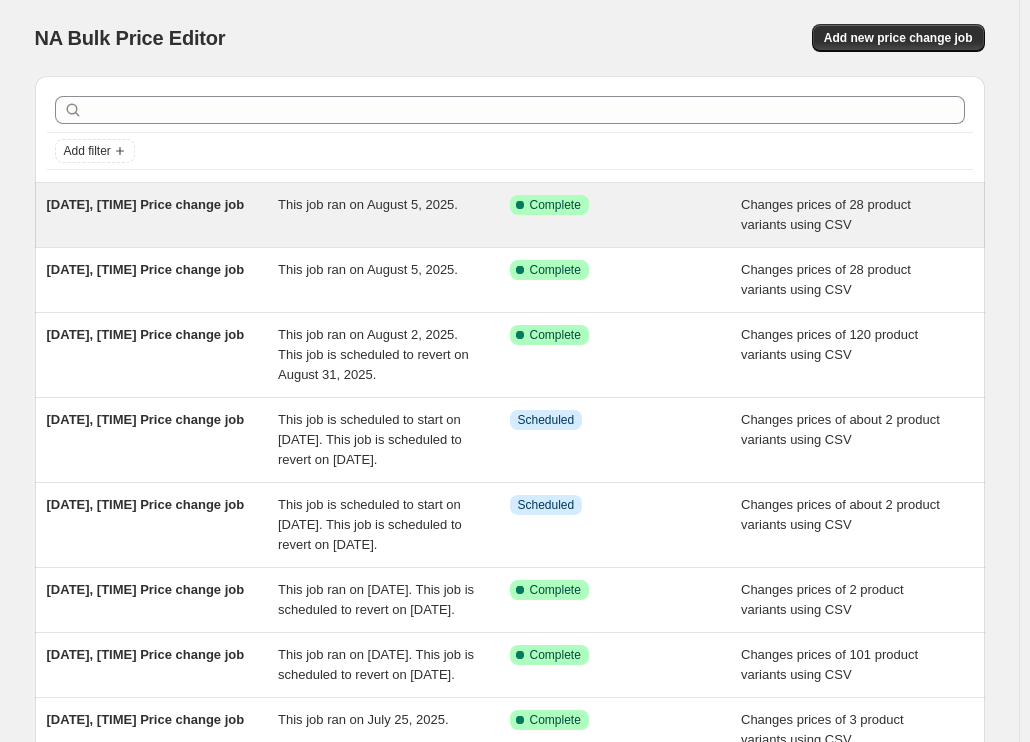 click on "[DATE], [TIME] Price change job" at bounding box center [163, 215] 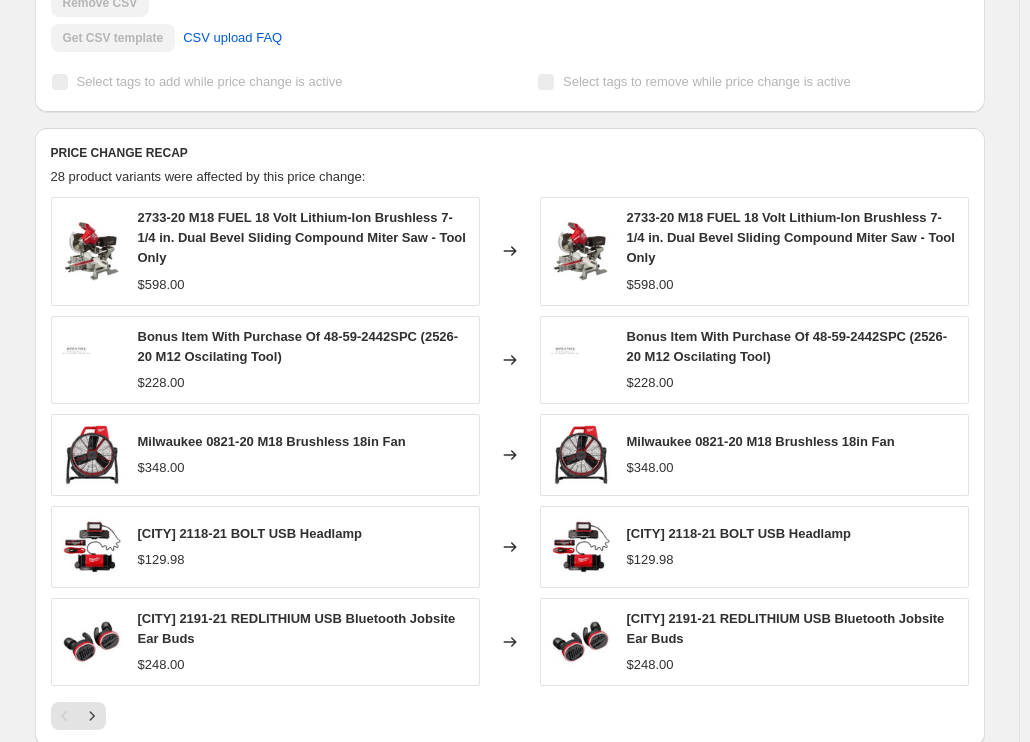 scroll, scrollTop: 800, scrollLeft: 0, axis: vertical 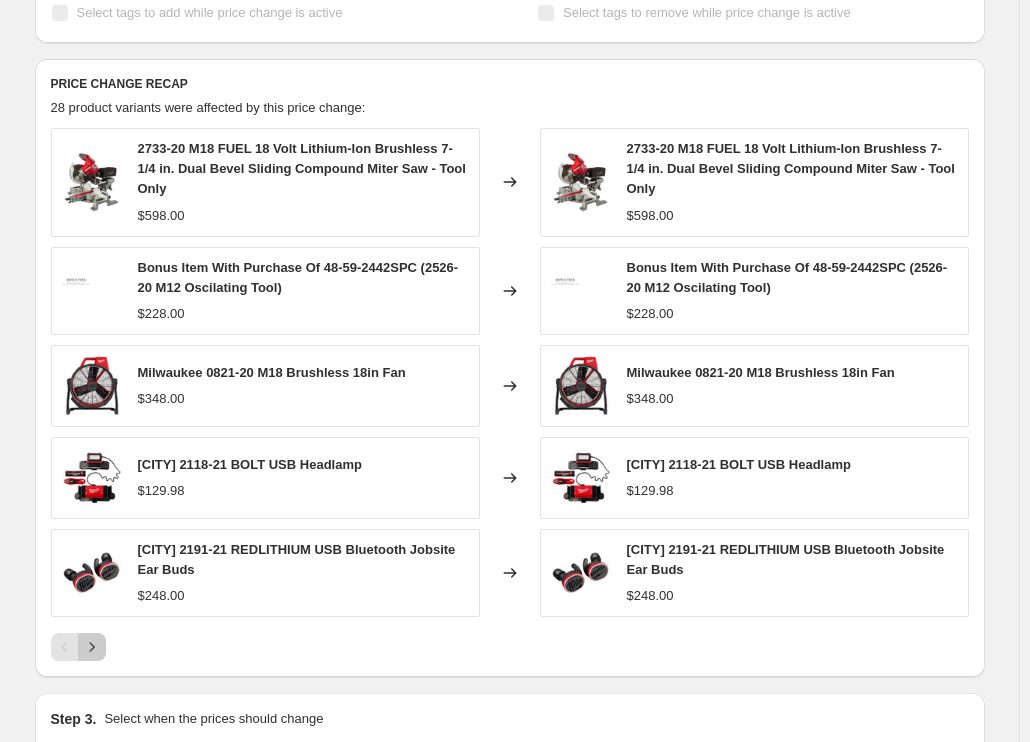 click 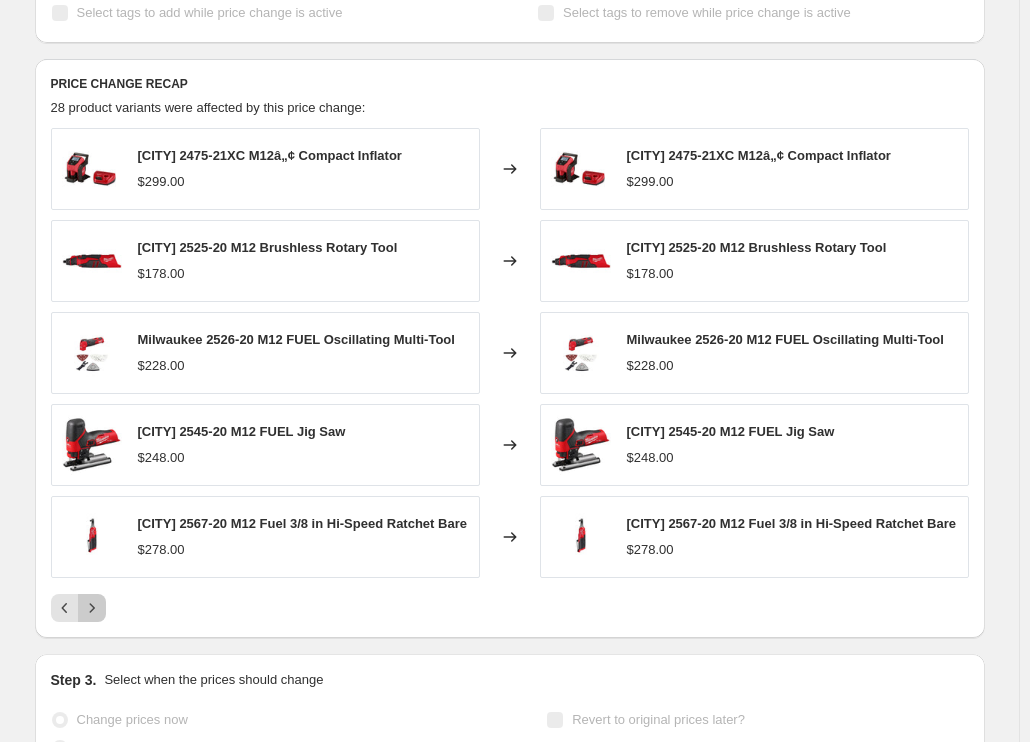 click 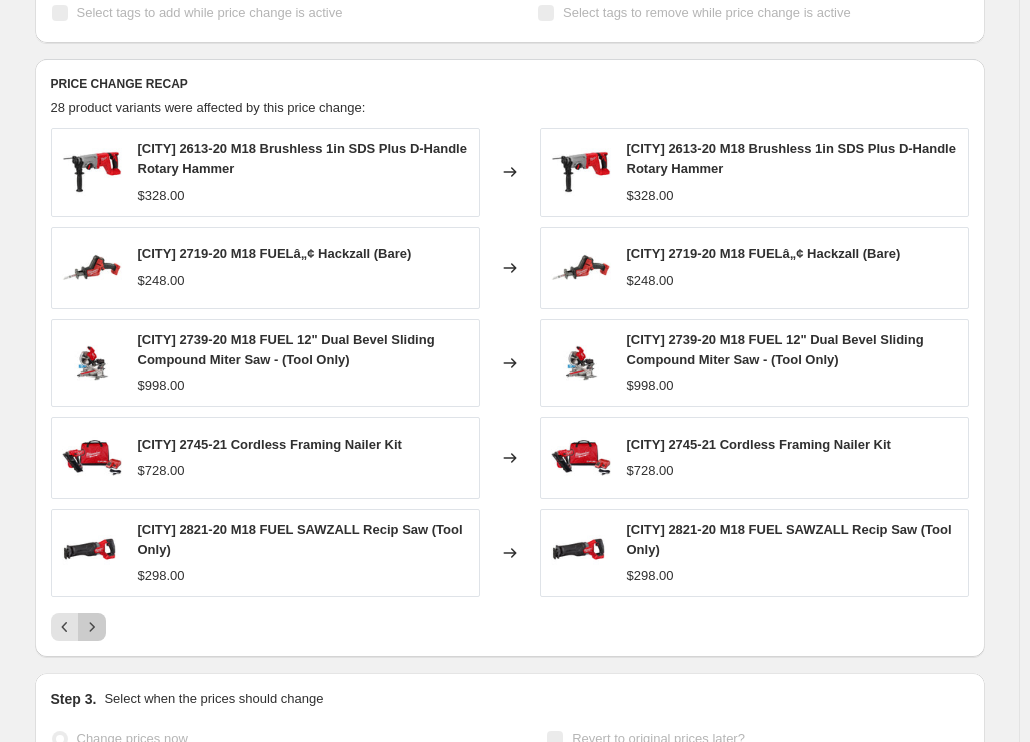 click 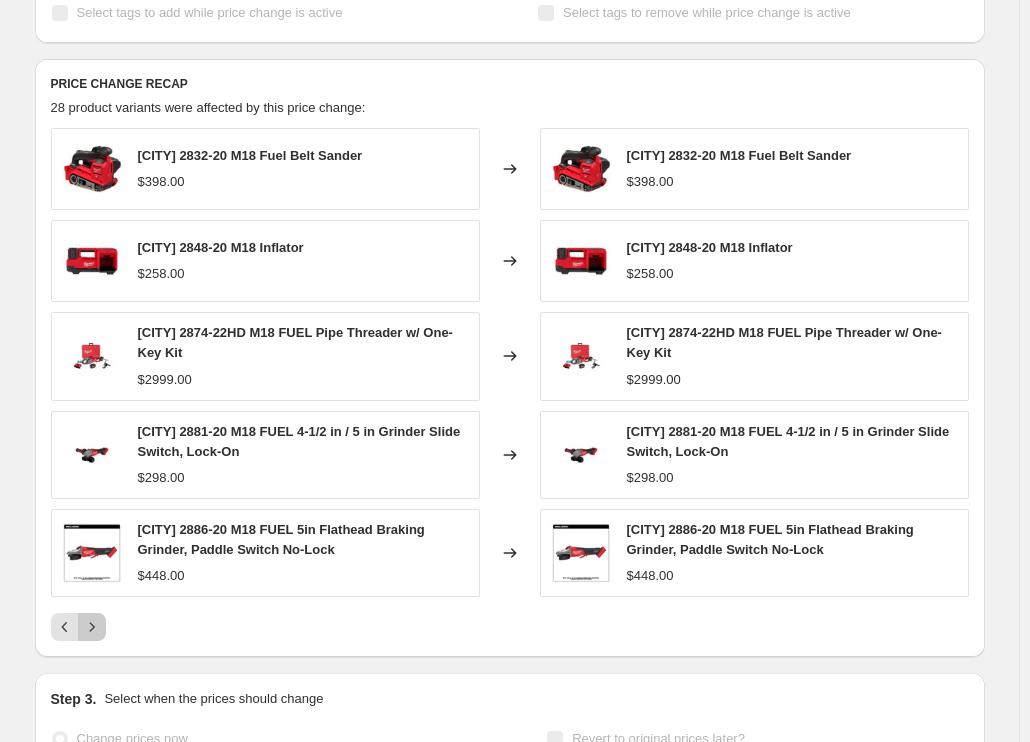 click 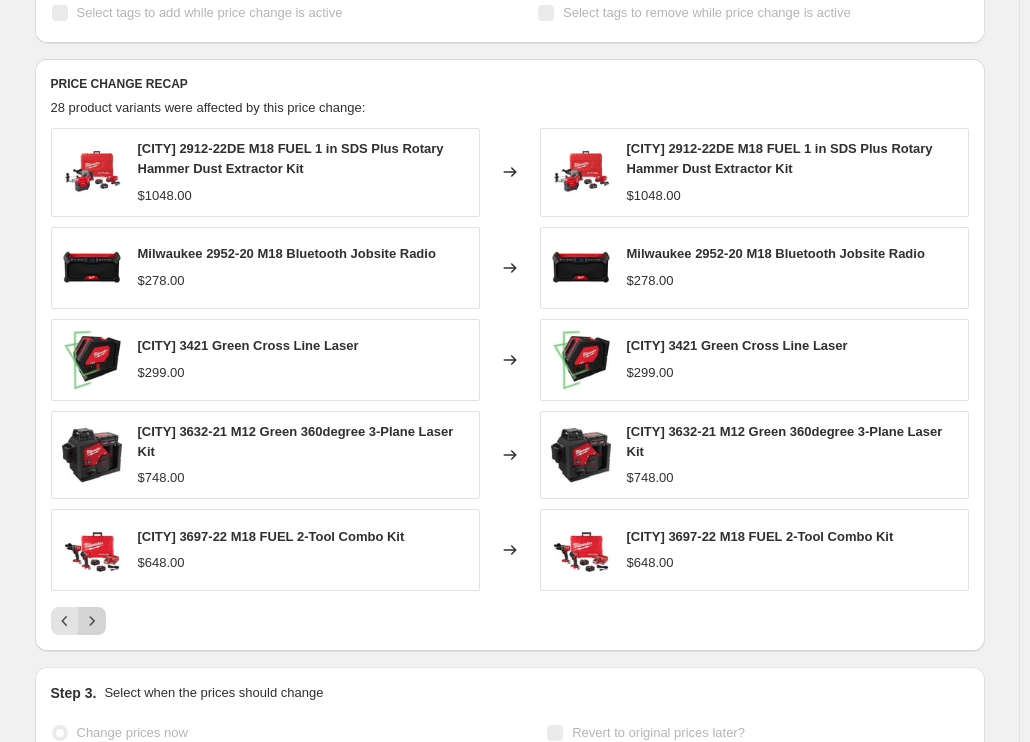 click 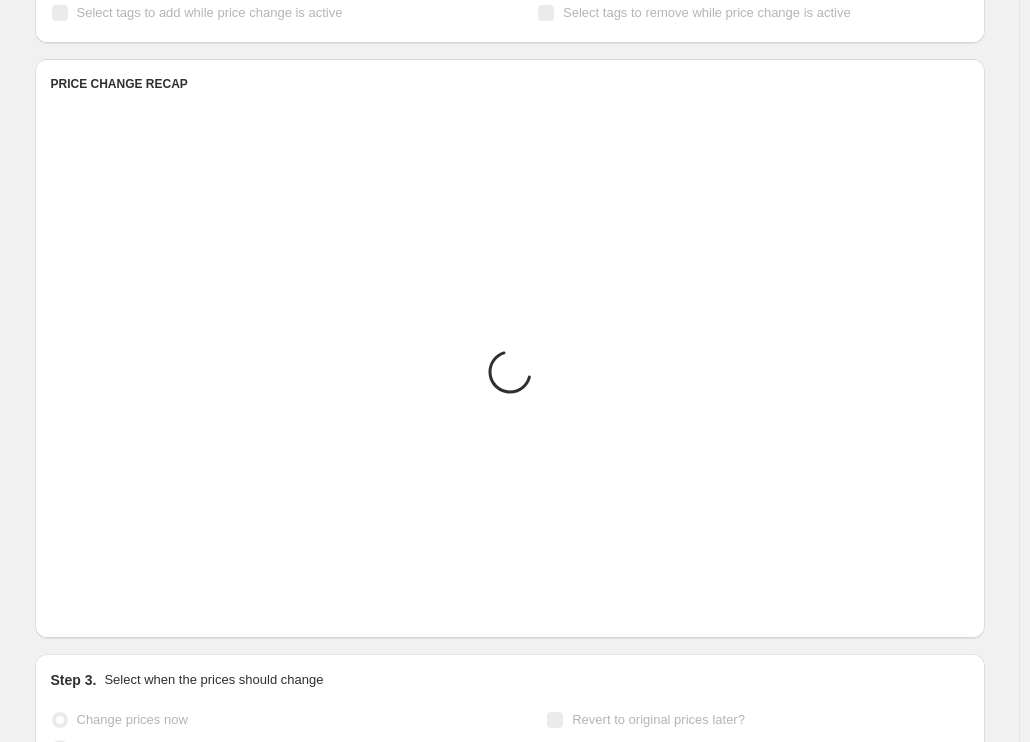 scroll, scrollTop: 749, scrollLeft: 0, axis: vertical 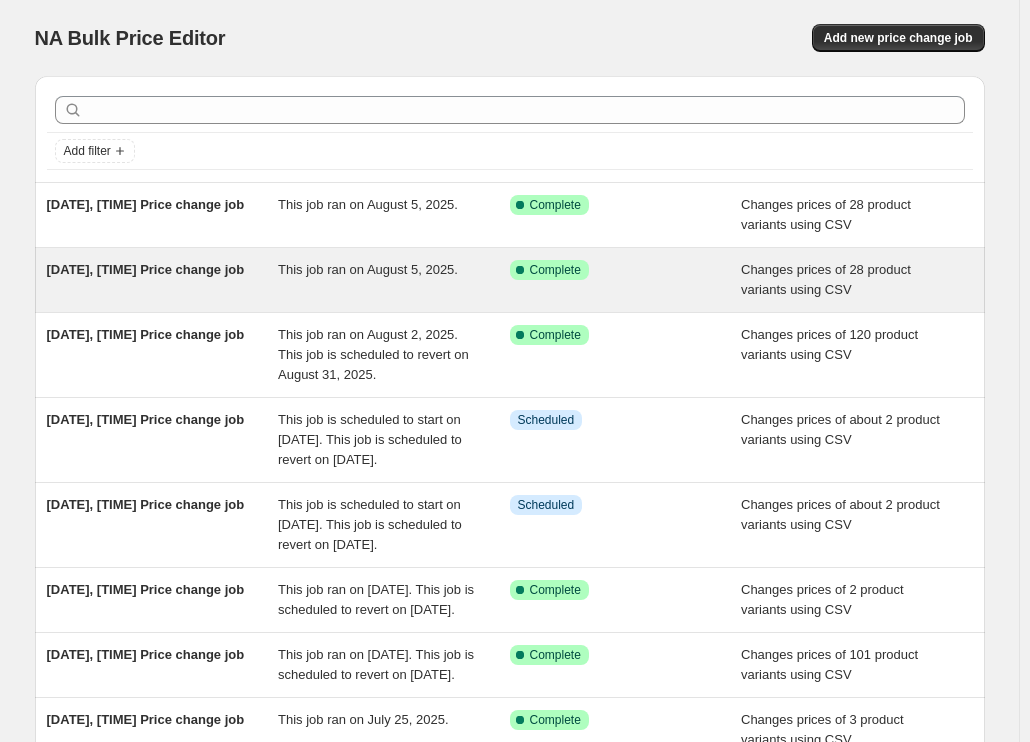 click on "Aug 5, 2025, 12:36:39 PM Price change job" at bounding box center [146, 269] 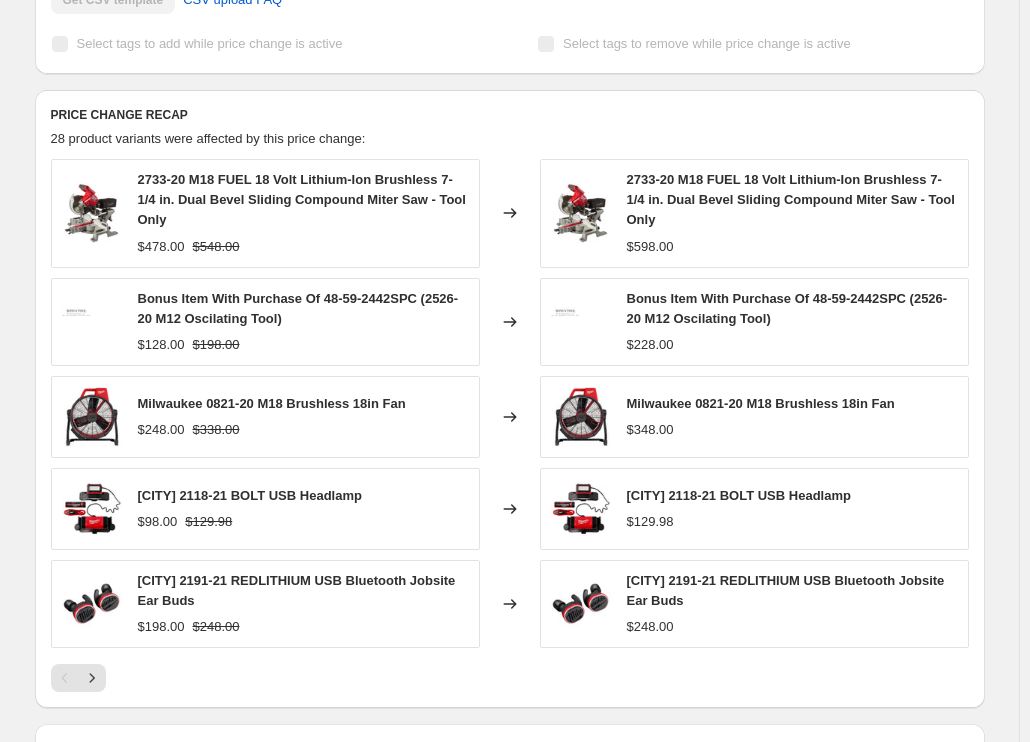 scroll, scrollTop: 800, scrollLeft: 0, axis: vertical 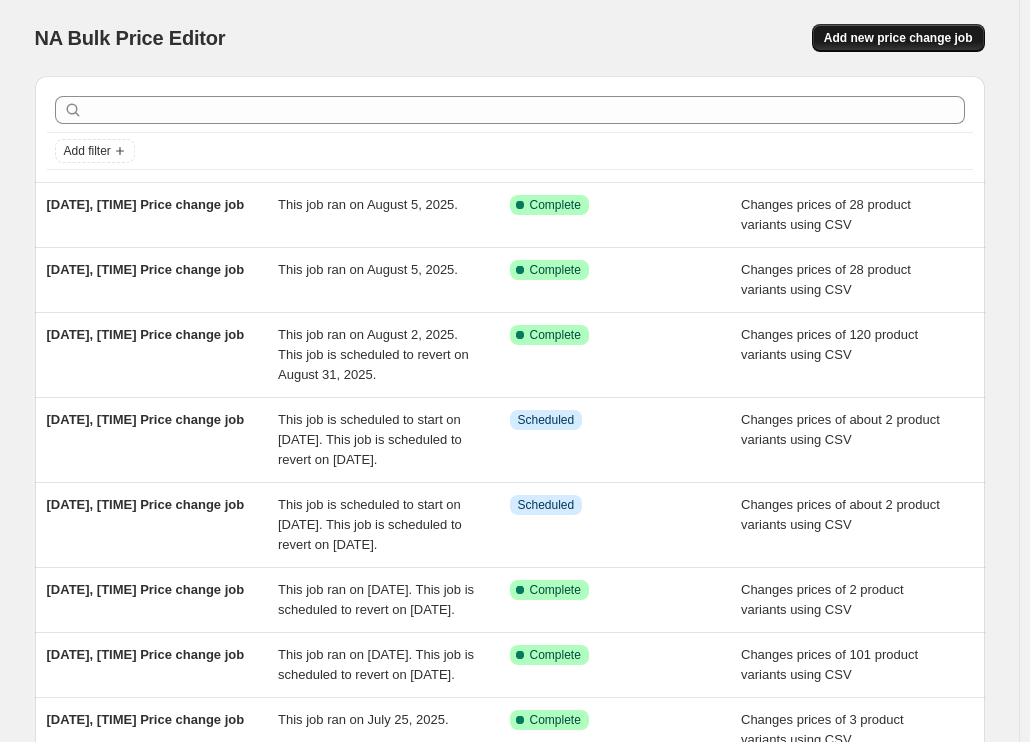 click on "Add new price change job" at bounding box center (898, 38) 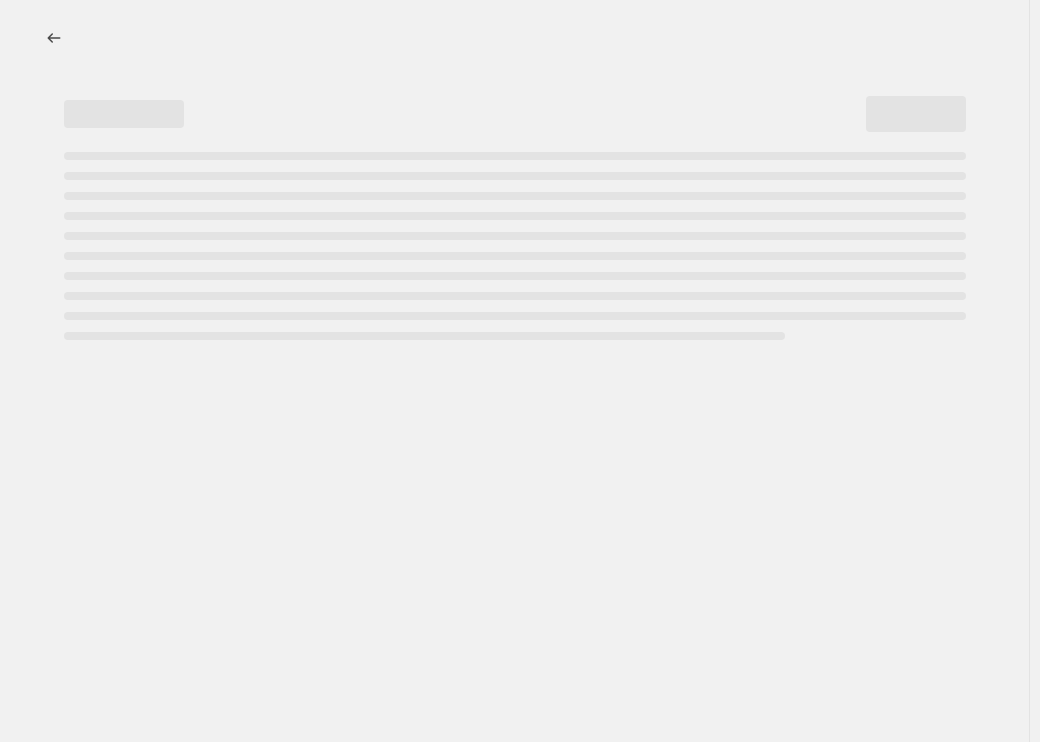 select on "percentage" 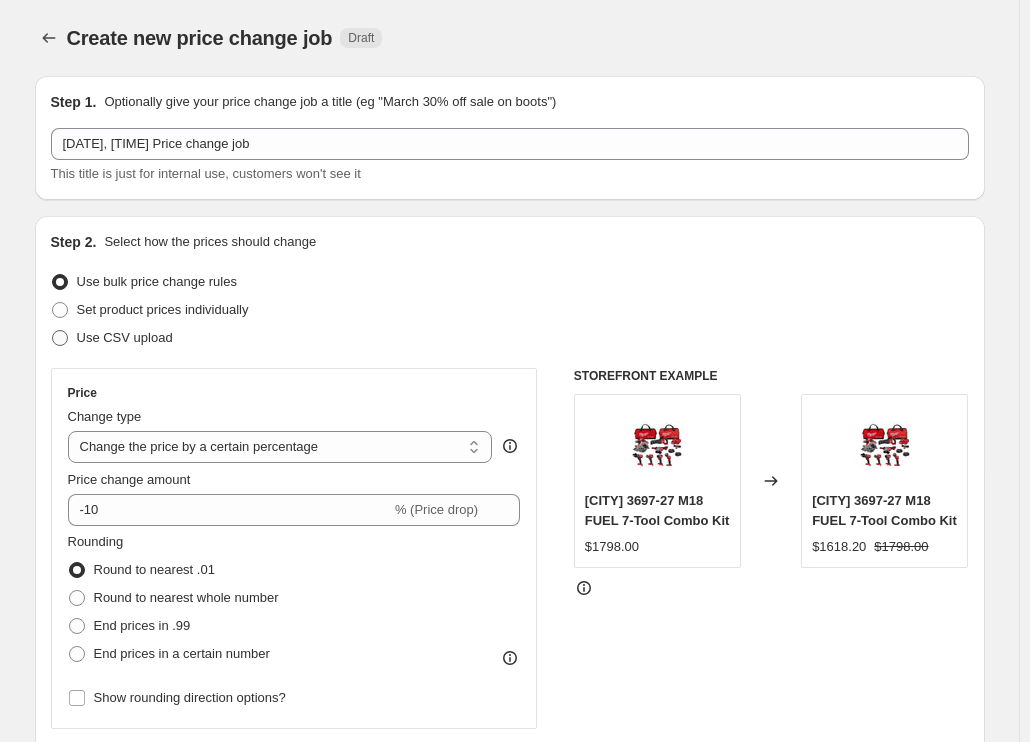 click on "Use CSV upload" at bounding box center (125, 337) 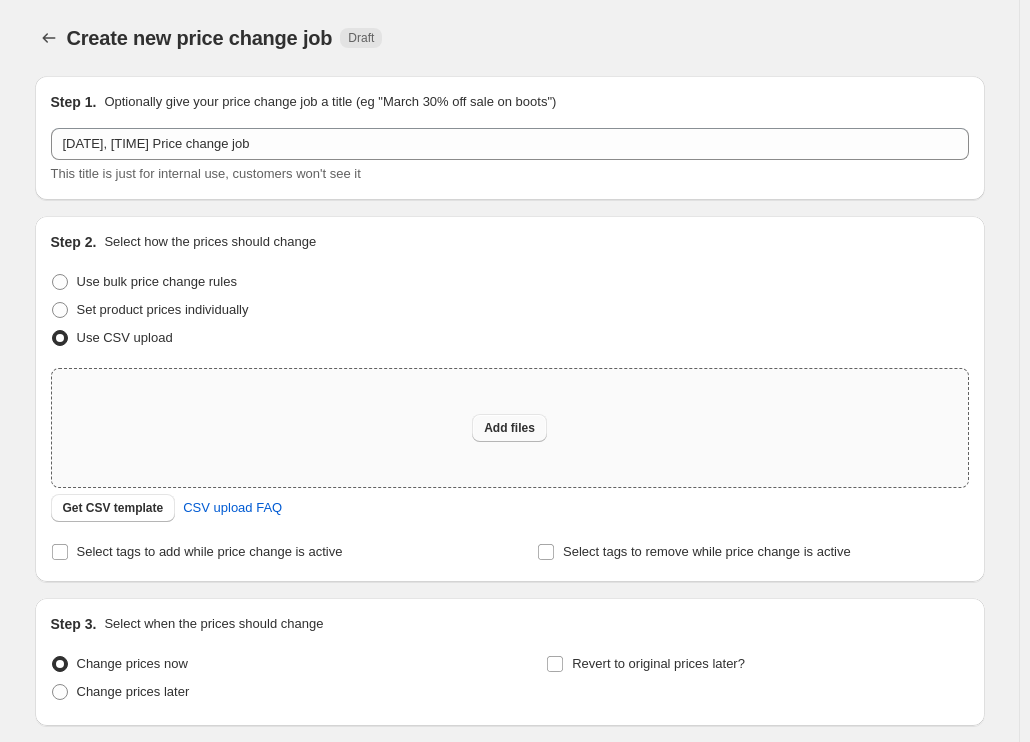 click on "Add files" at bounding box center (509, 428) 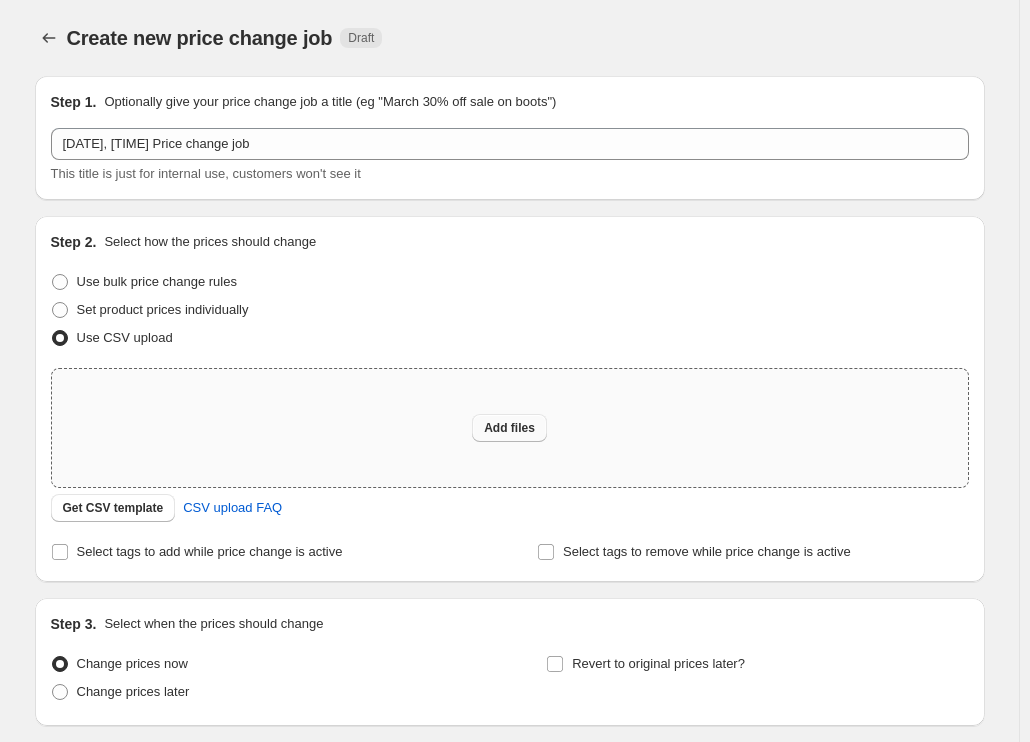 type on "C:\fakepath\csv_template 1 - Copy.csv" 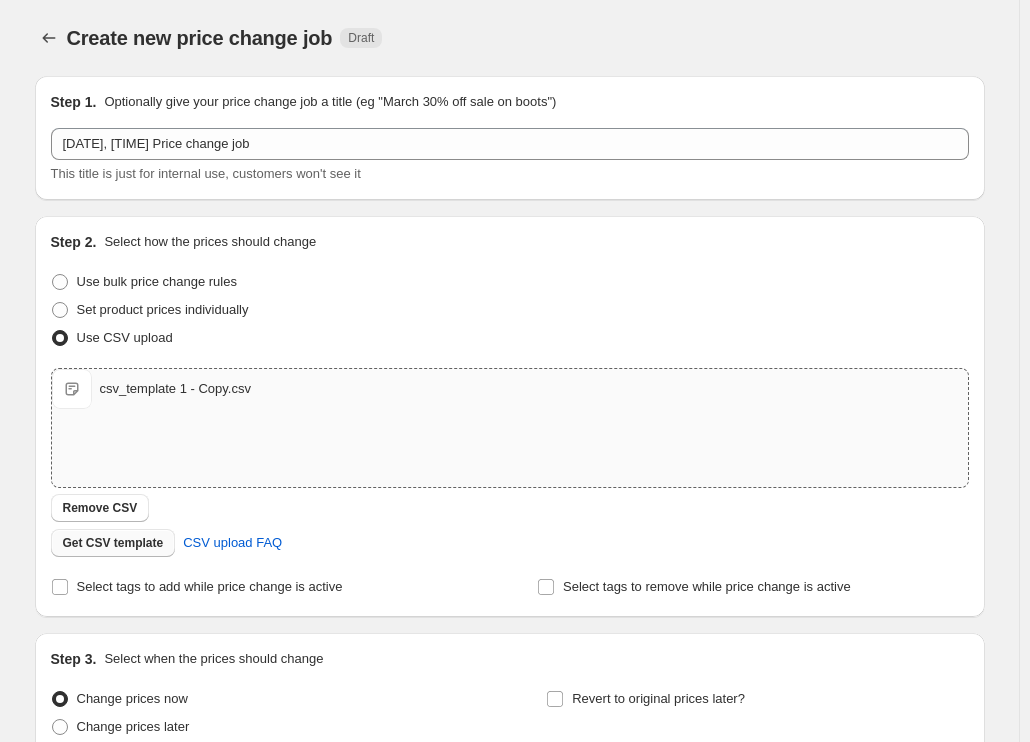 scroll, scrollTop: 185, scrollLeft: 0, axis: vertical 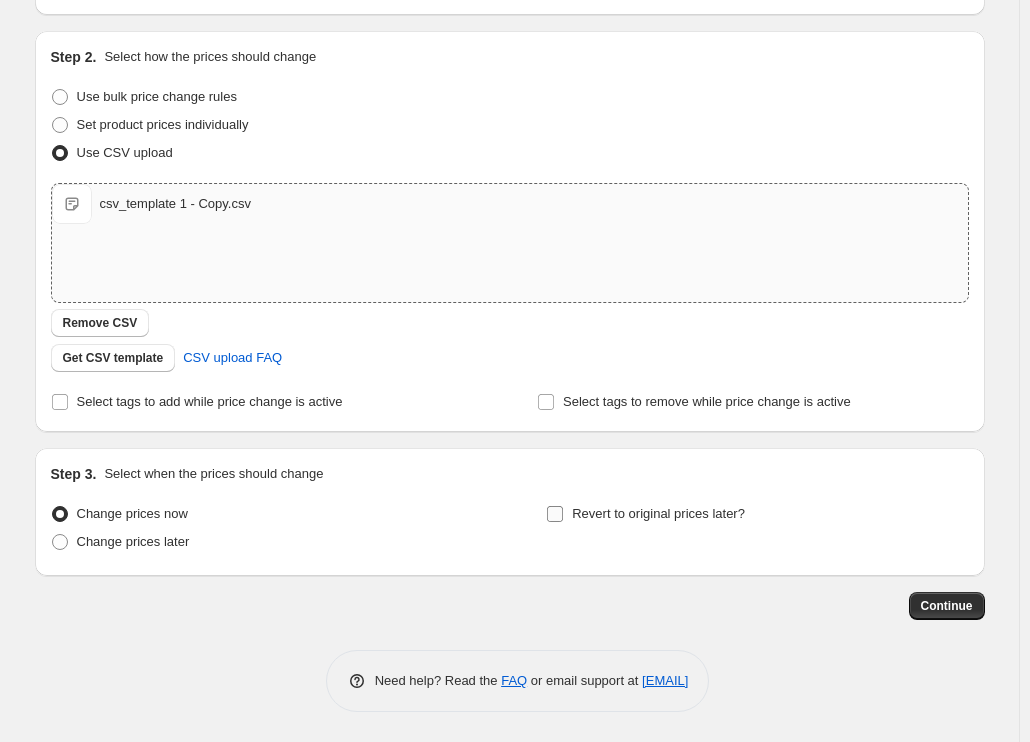 click on "Revert to original prices later?" at bounding box center [658, 513] 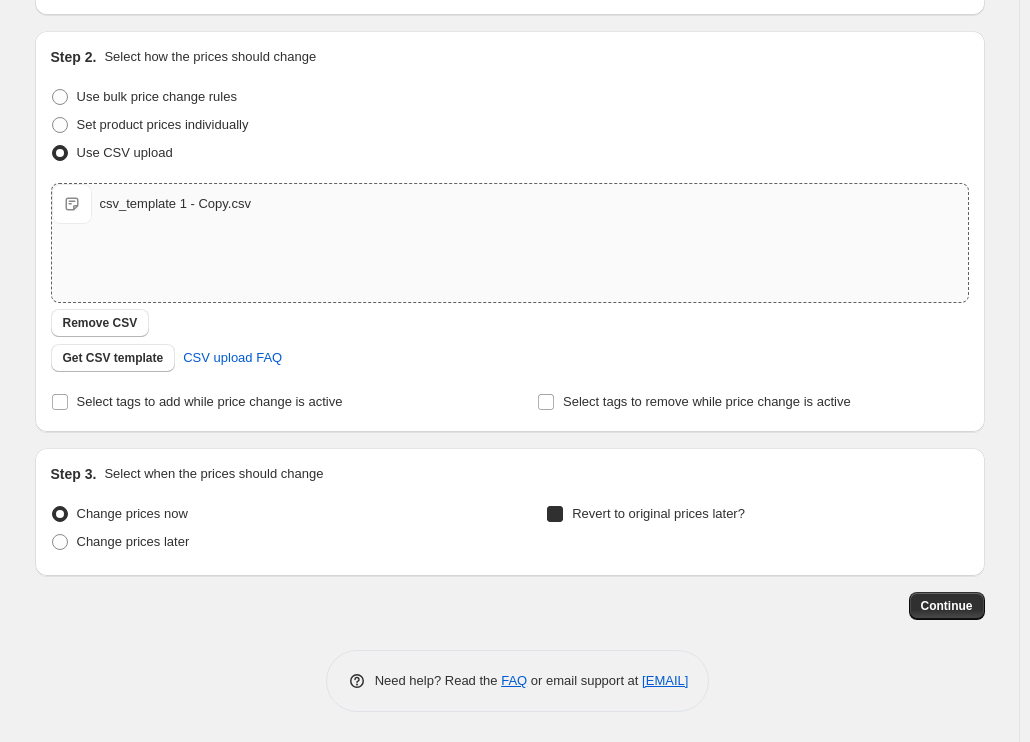 checkbox on "true" 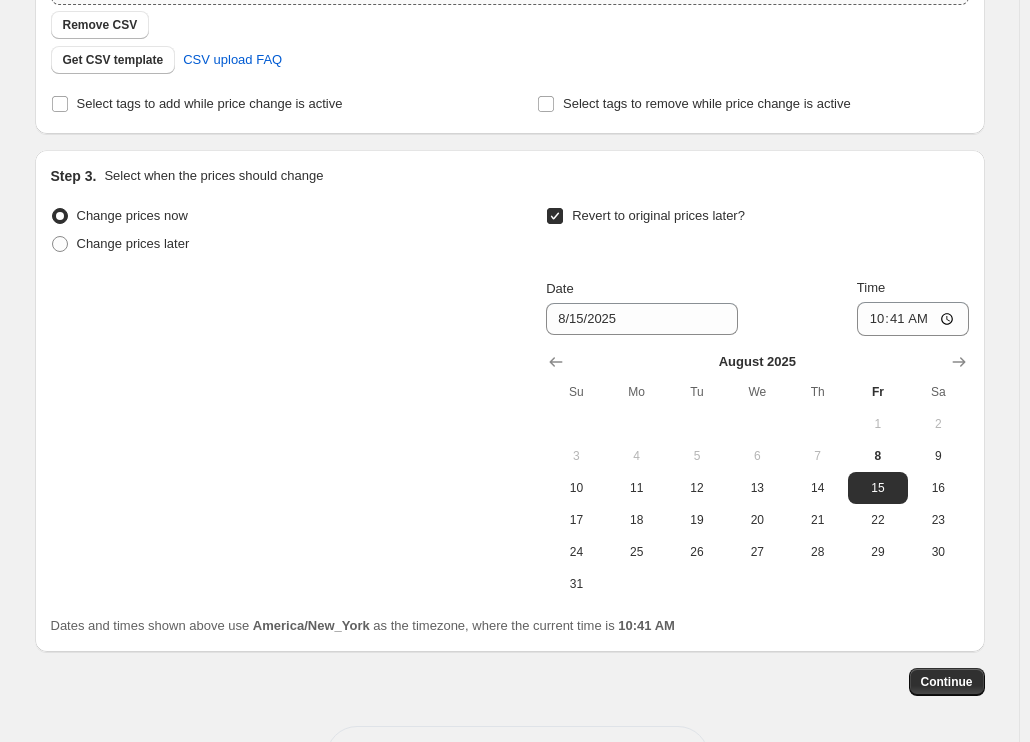 scroll, scrollTop: 485, scrollLeft: 0, axis: vertical 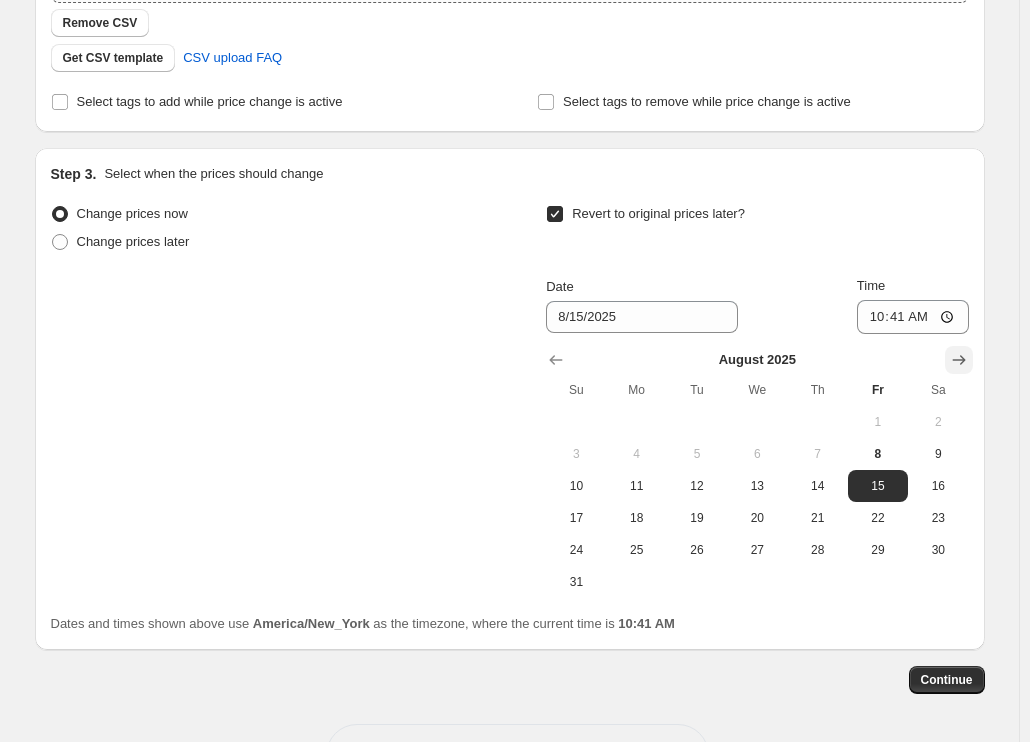 click 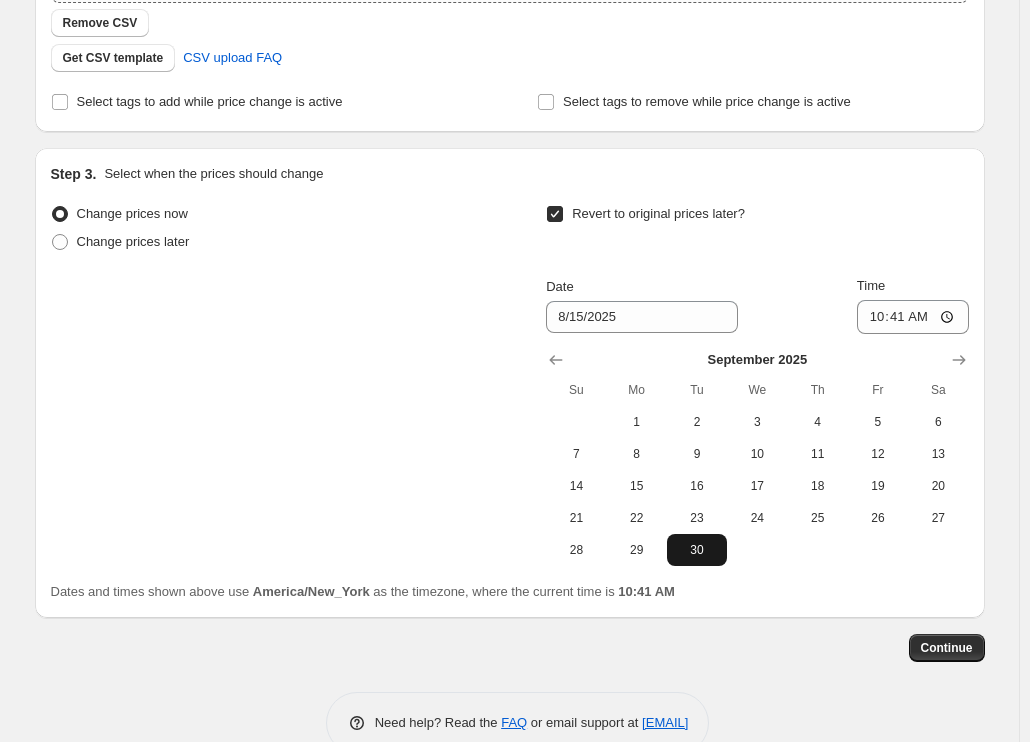 click on "30" at bounding box center (697, 550) 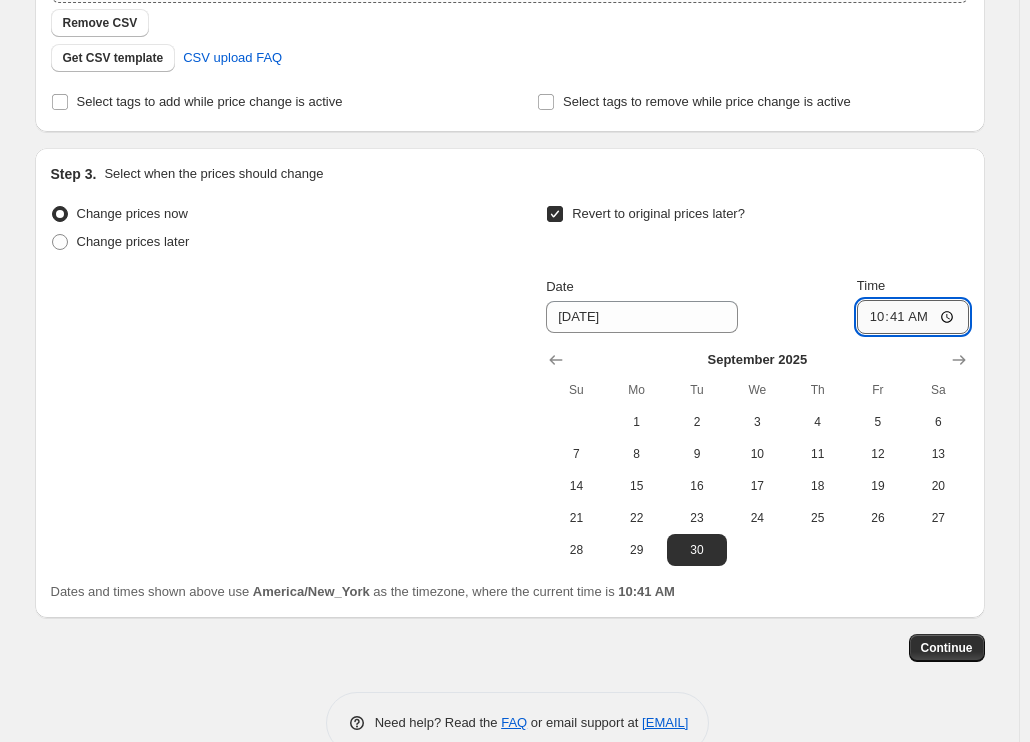 click on "10:41" at bounding box center [913, 317] 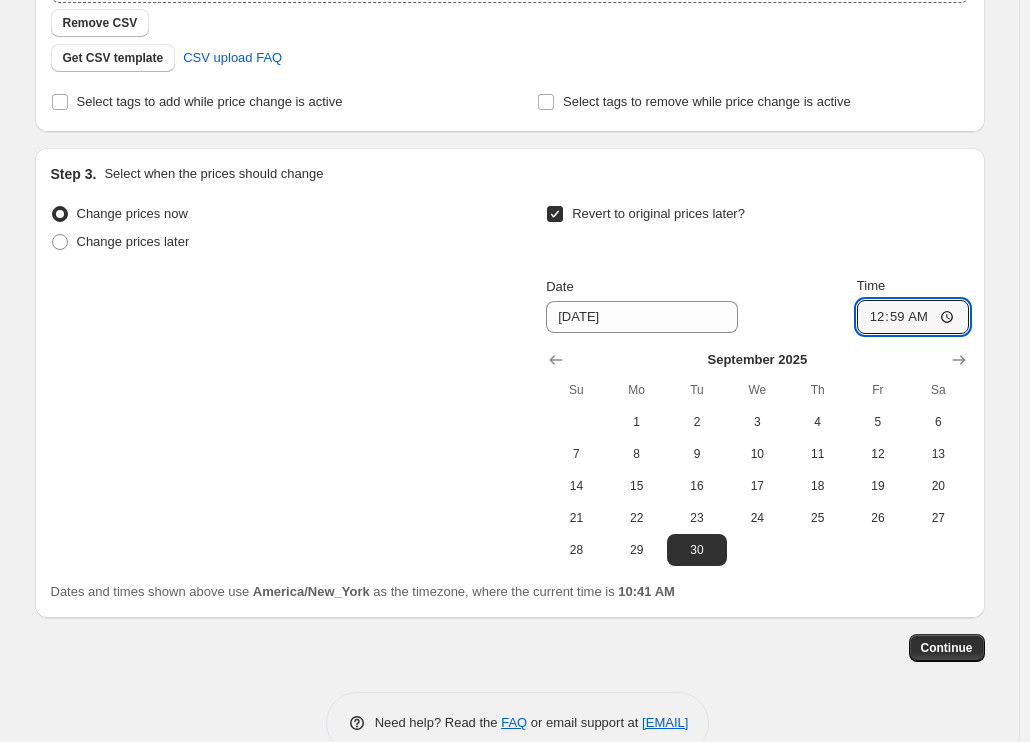type on "12:59" 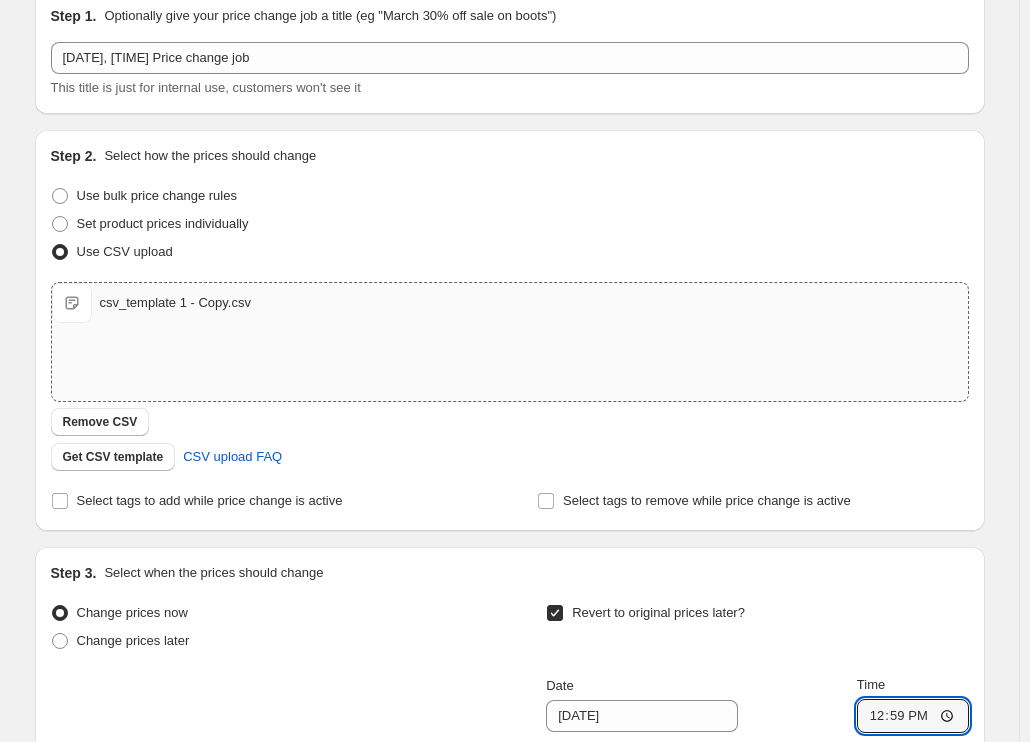 scroll, scrollTop: 85, scrollLeft: 0, axis: vertical 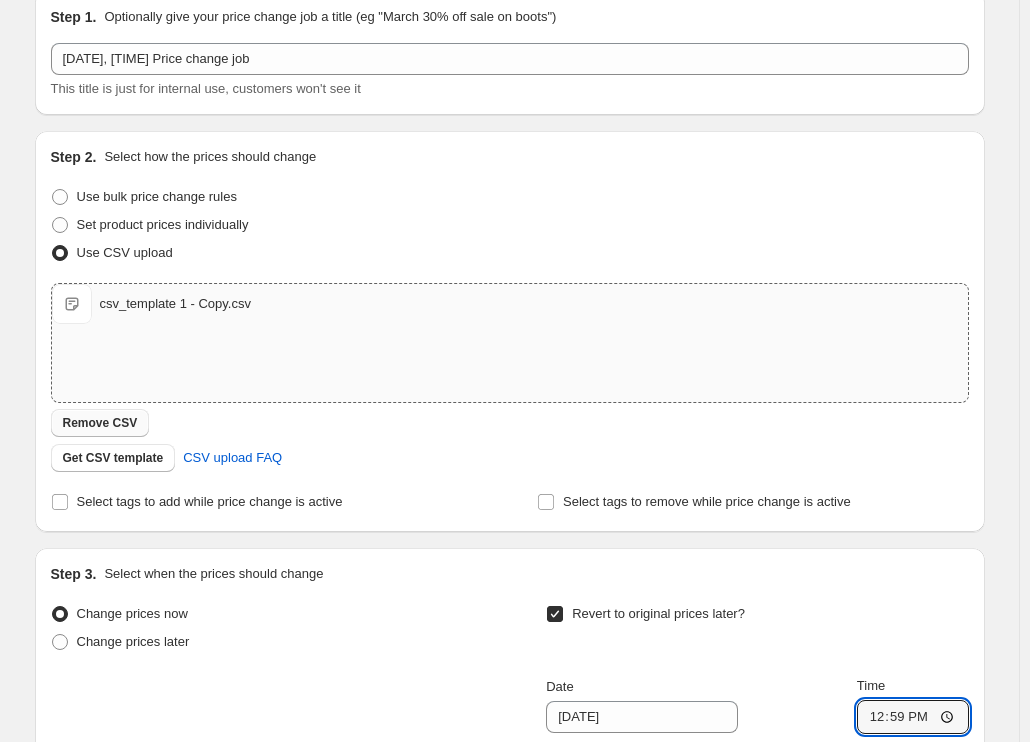 click on "Remove CSV" at bounding box center (100, 423) 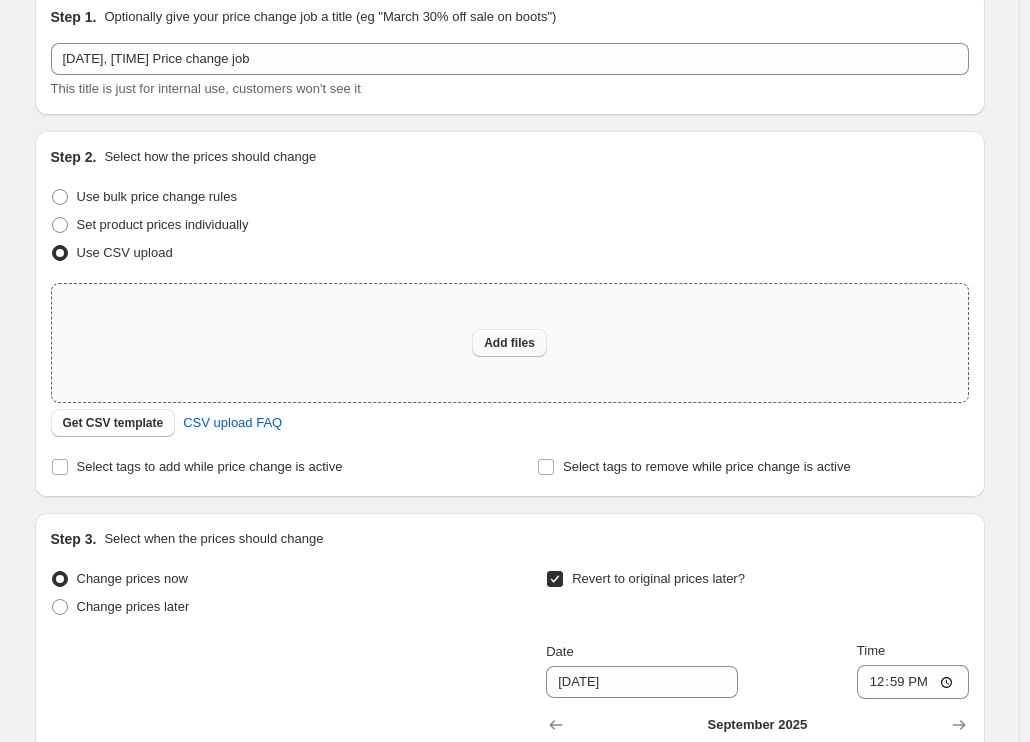 click on "Add files" at bounding box center (509, 343) 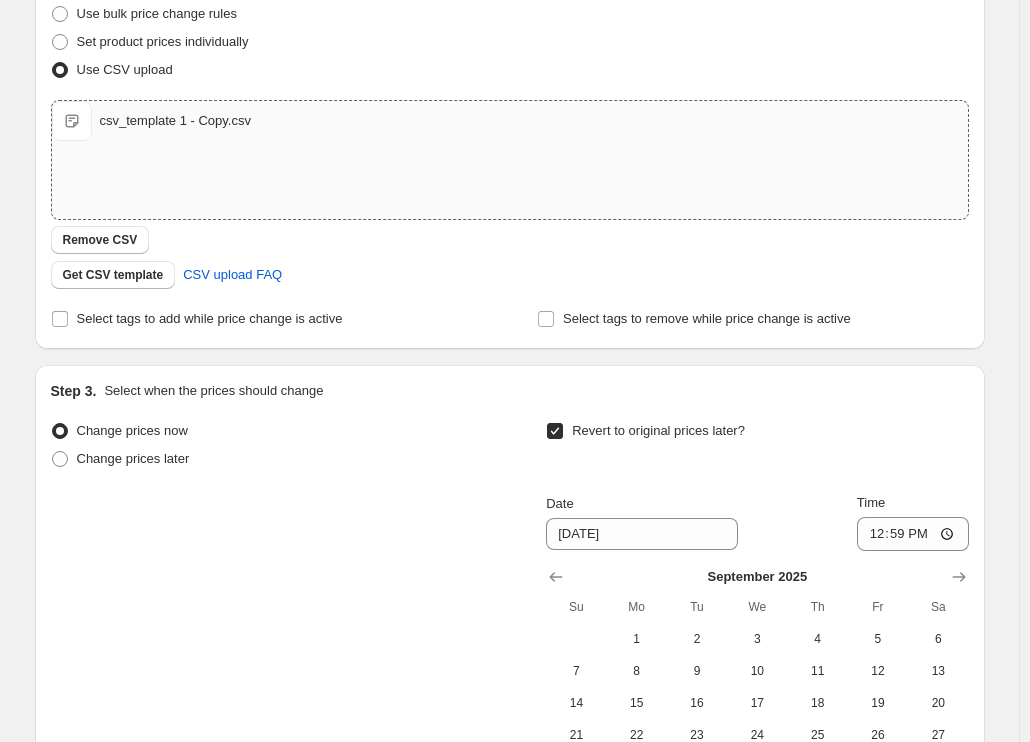 scroll, scrollTop: 527, scrollLeft: 0, axis: vertical 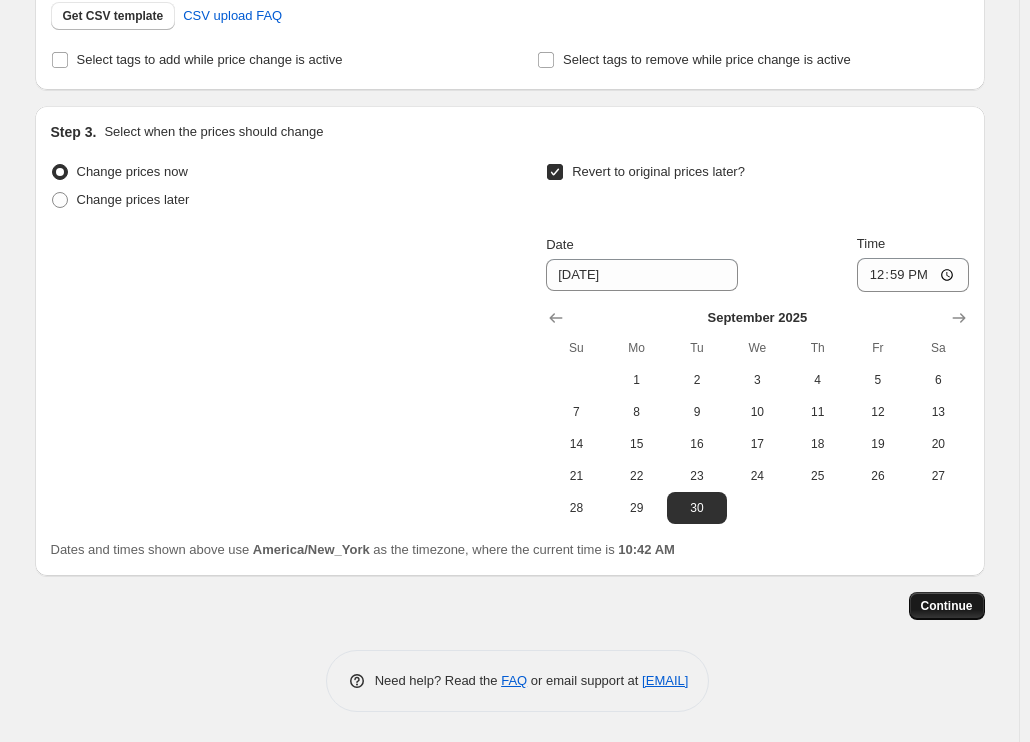 click on "Continue" at bounding box center (947, 606) 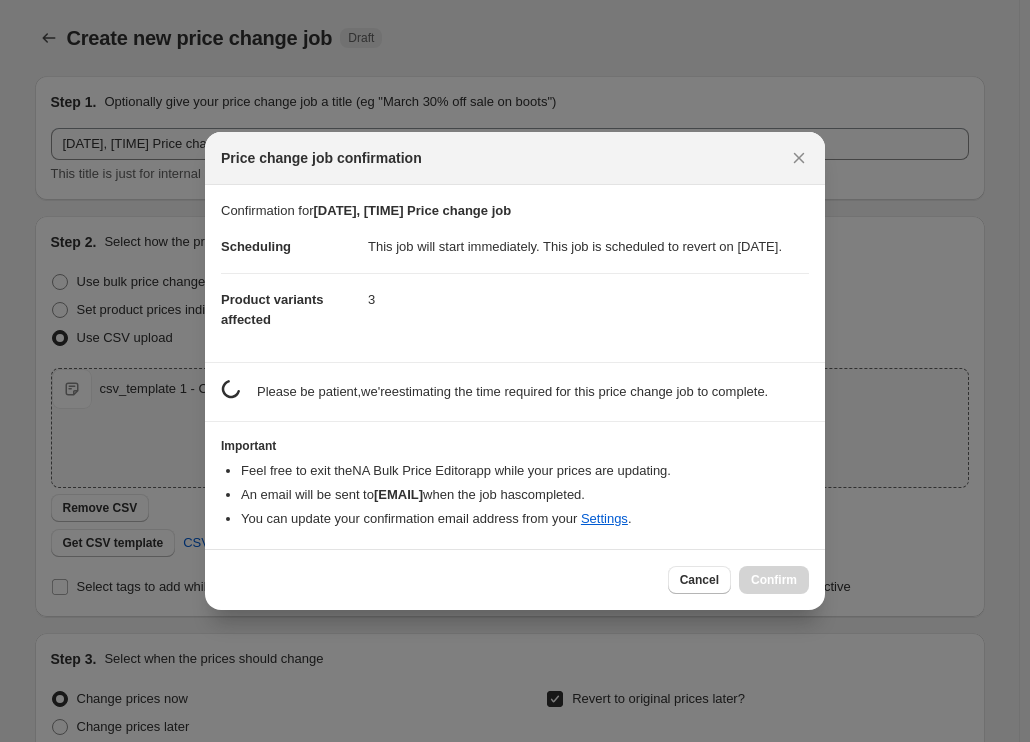 scroll, scrollTop: 0, scrollLeft: 0, axis: both 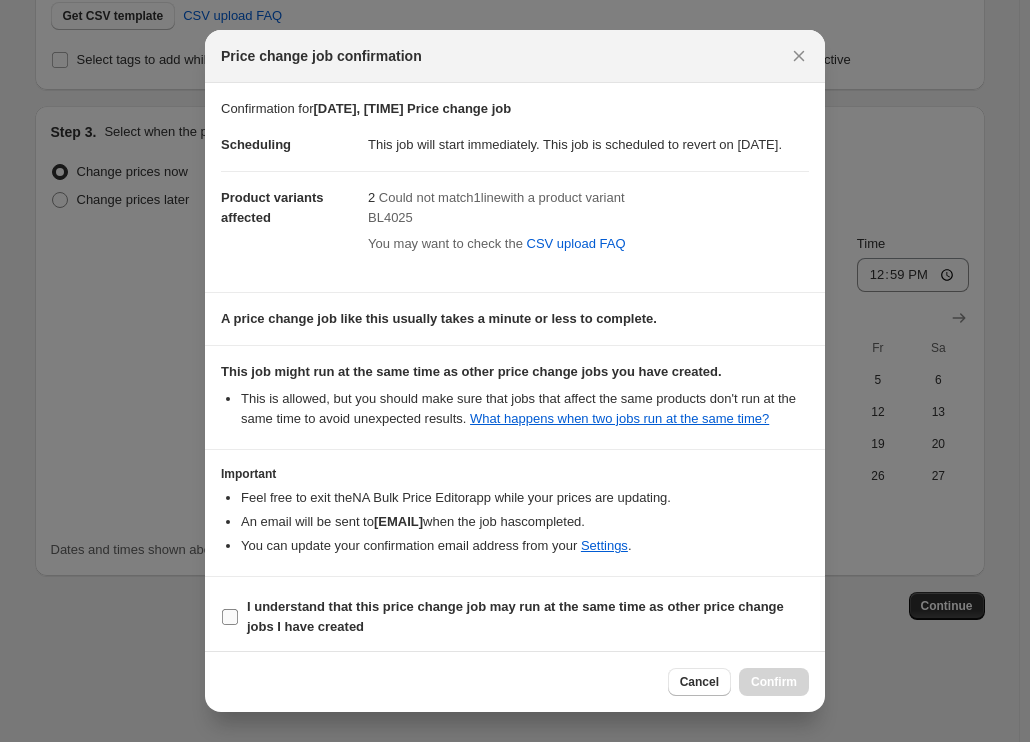 click on "I understand that this price change job may run at the same time as other price change jobs I have created" at bounding box center [515, 616] 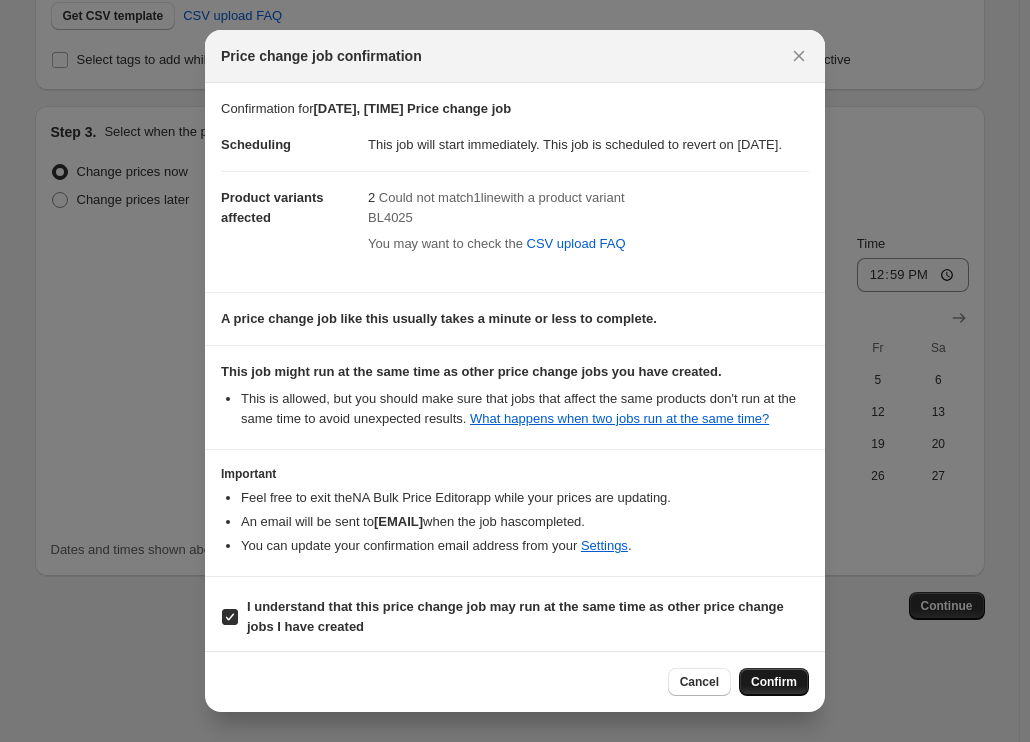 click on "Confirm" at bounding box center (774, 682) 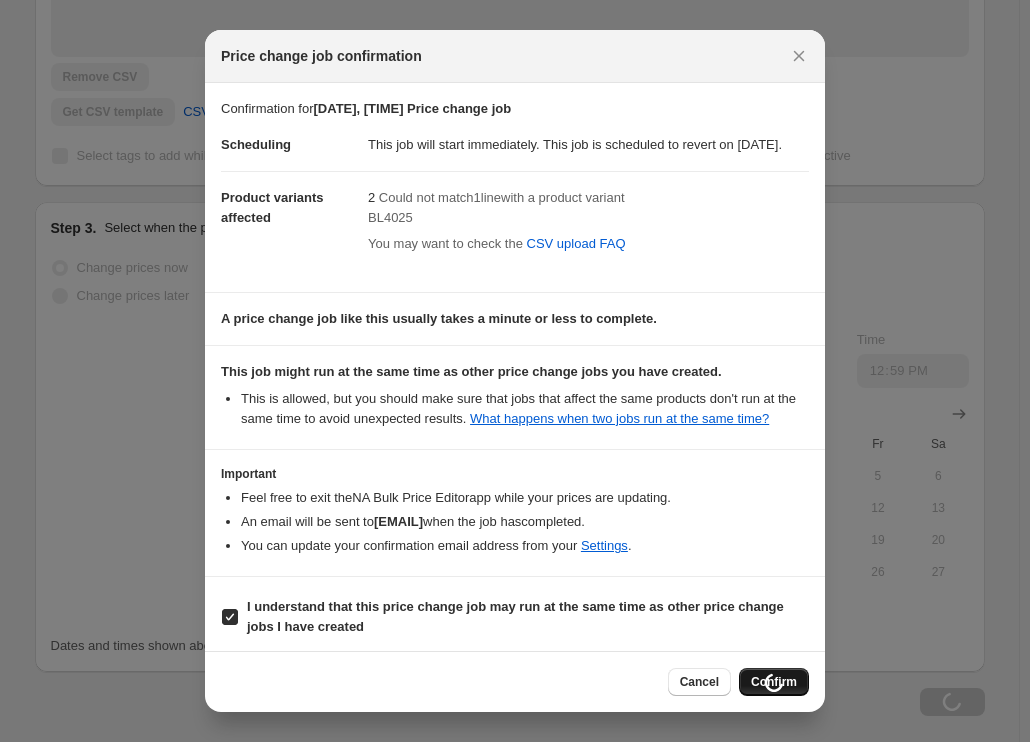 scroll, scrollTop: 595, scrollLeft: 0, axis: vertical 